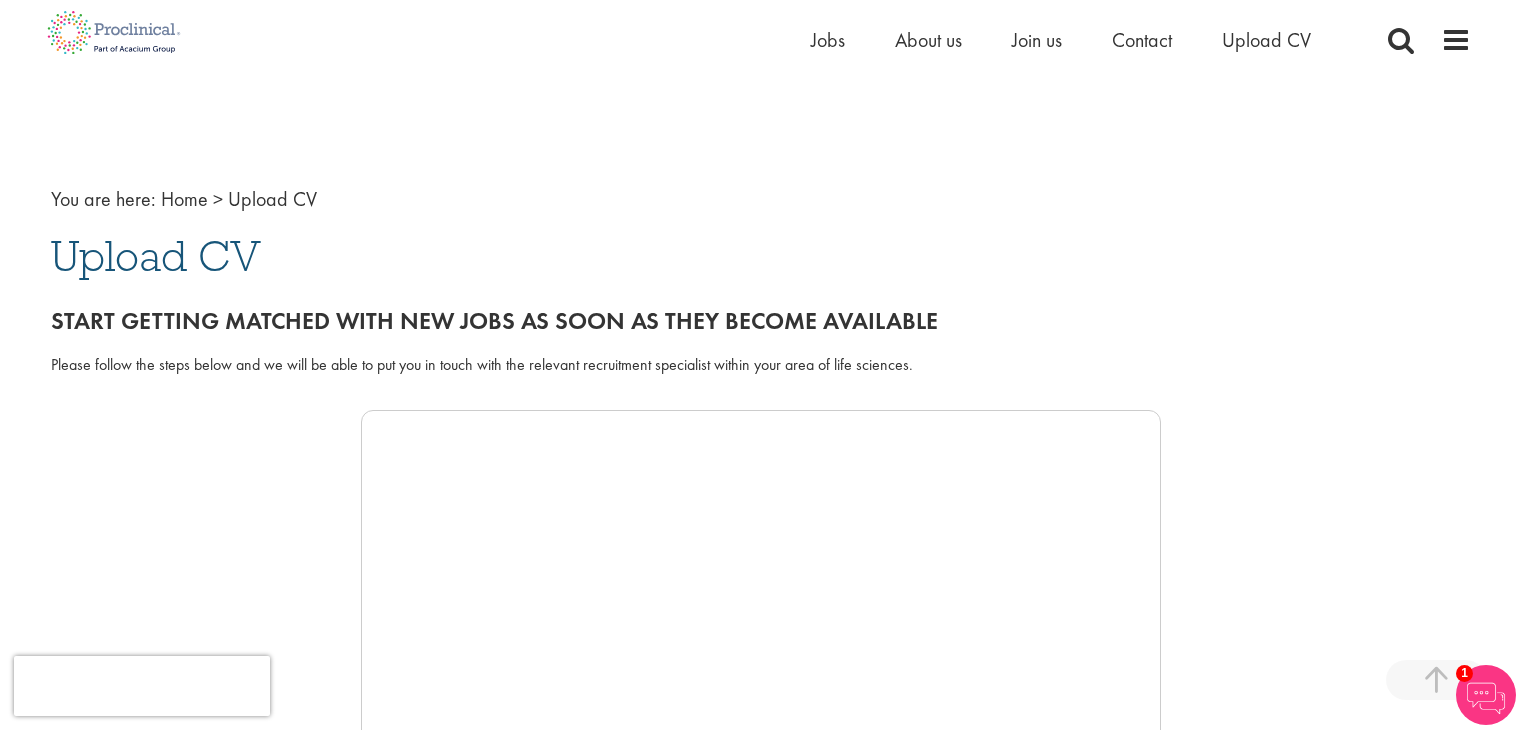 scroll, scrollTop: 656, scrollLeft: 0, axis: vertical 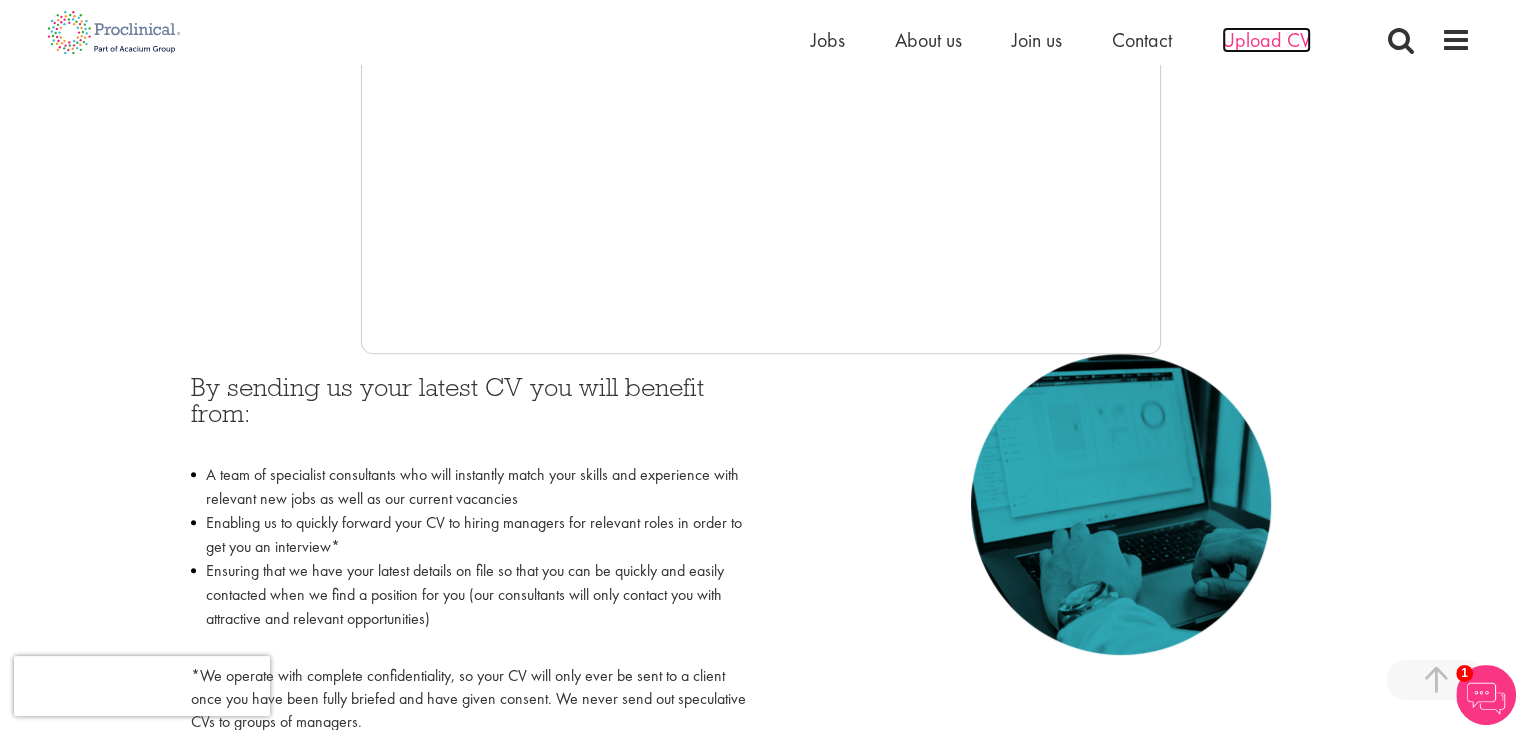 click on "Upload CV" at bounding box center [1266, 40] 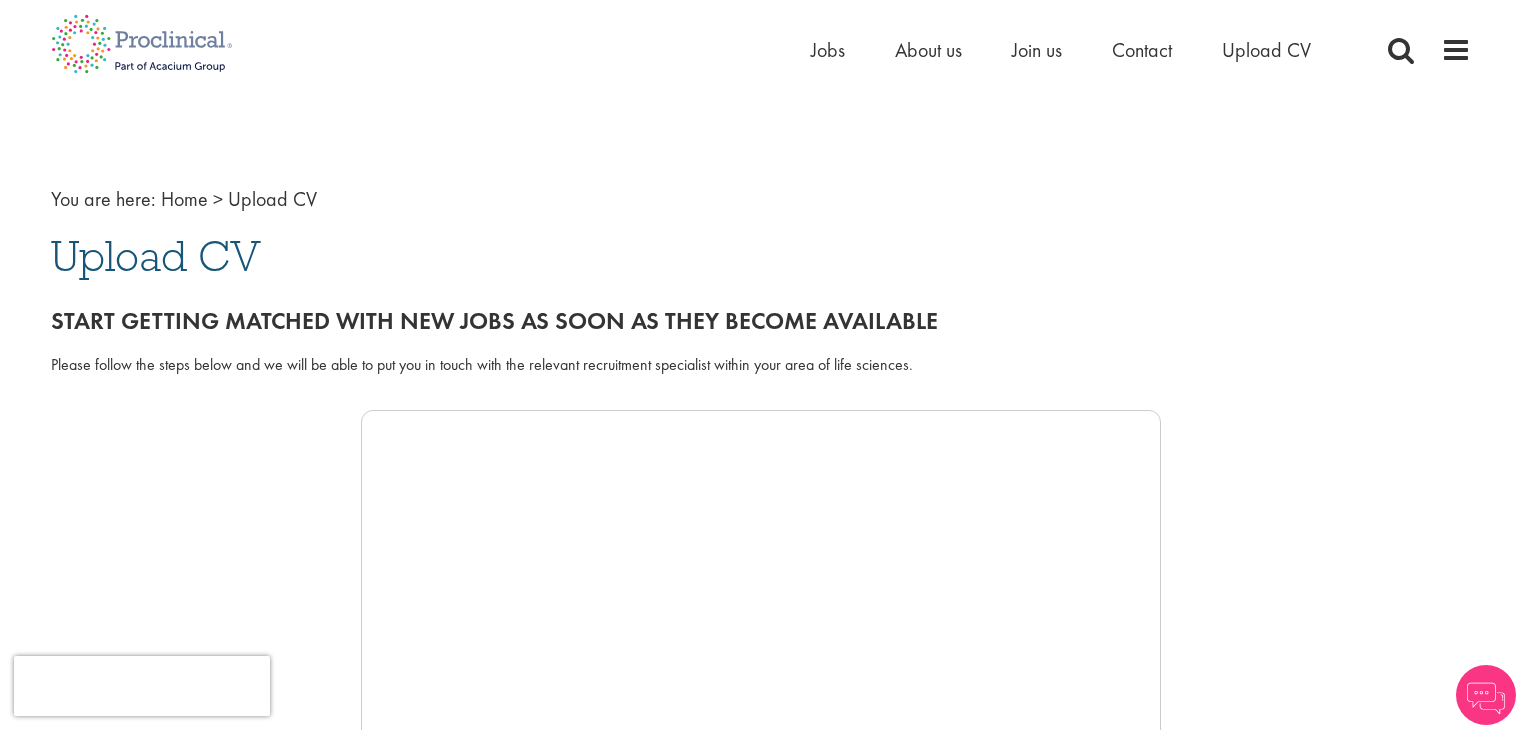 scroll, scrollTop: 0, scrollLeft: 0, axis: both 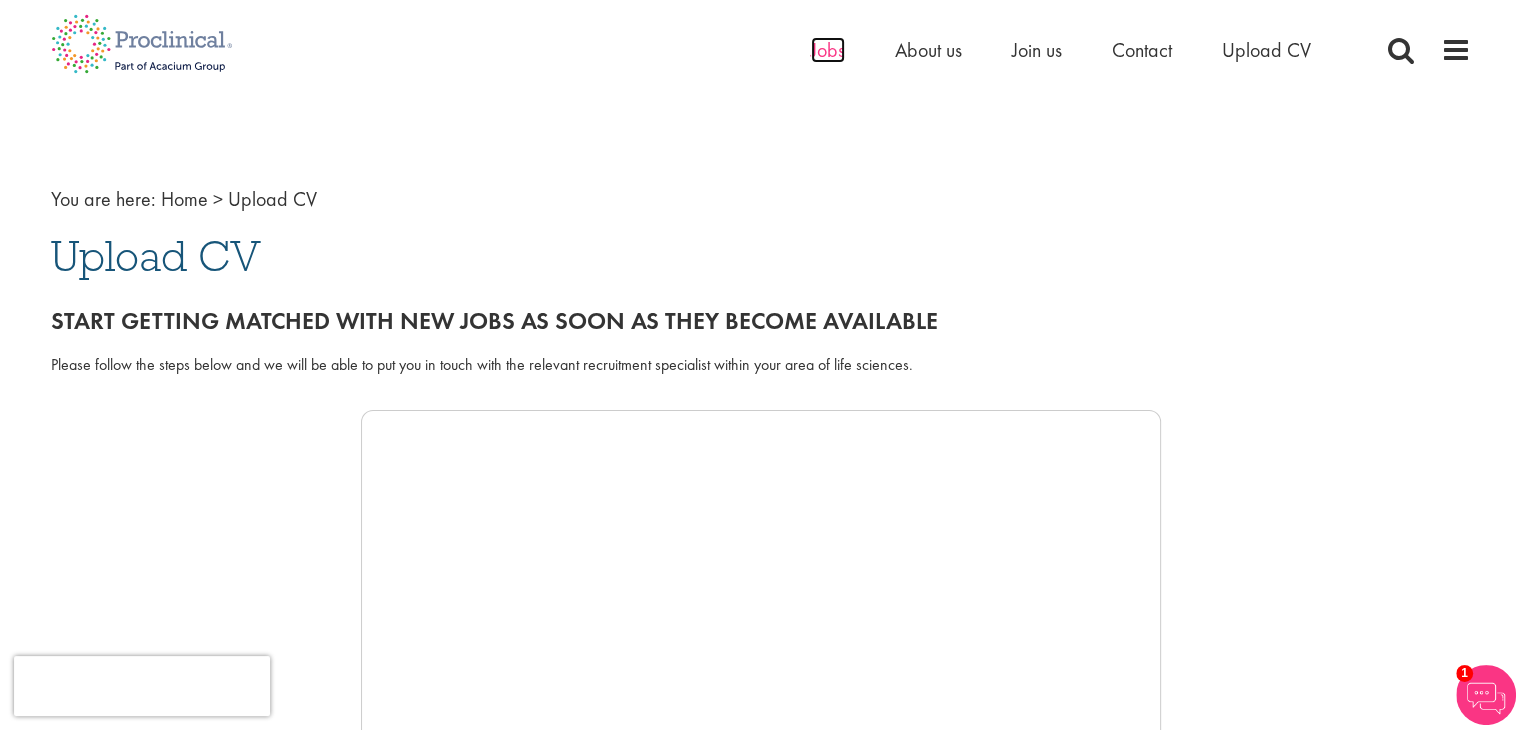 click on "Jobs" at bounding box center [828, 50] 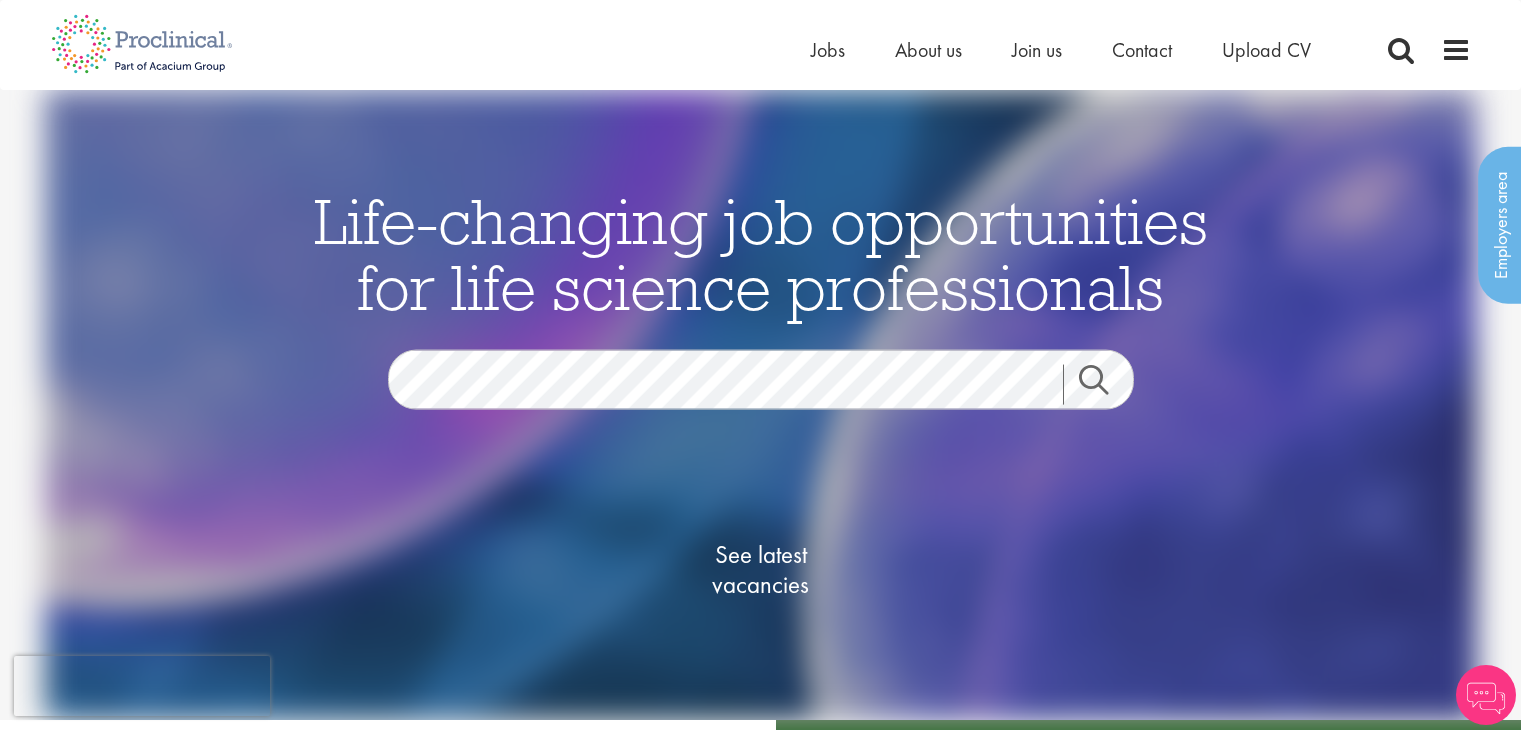 scroll, scrollTop: 0, scrollLeft: 0, axis: both 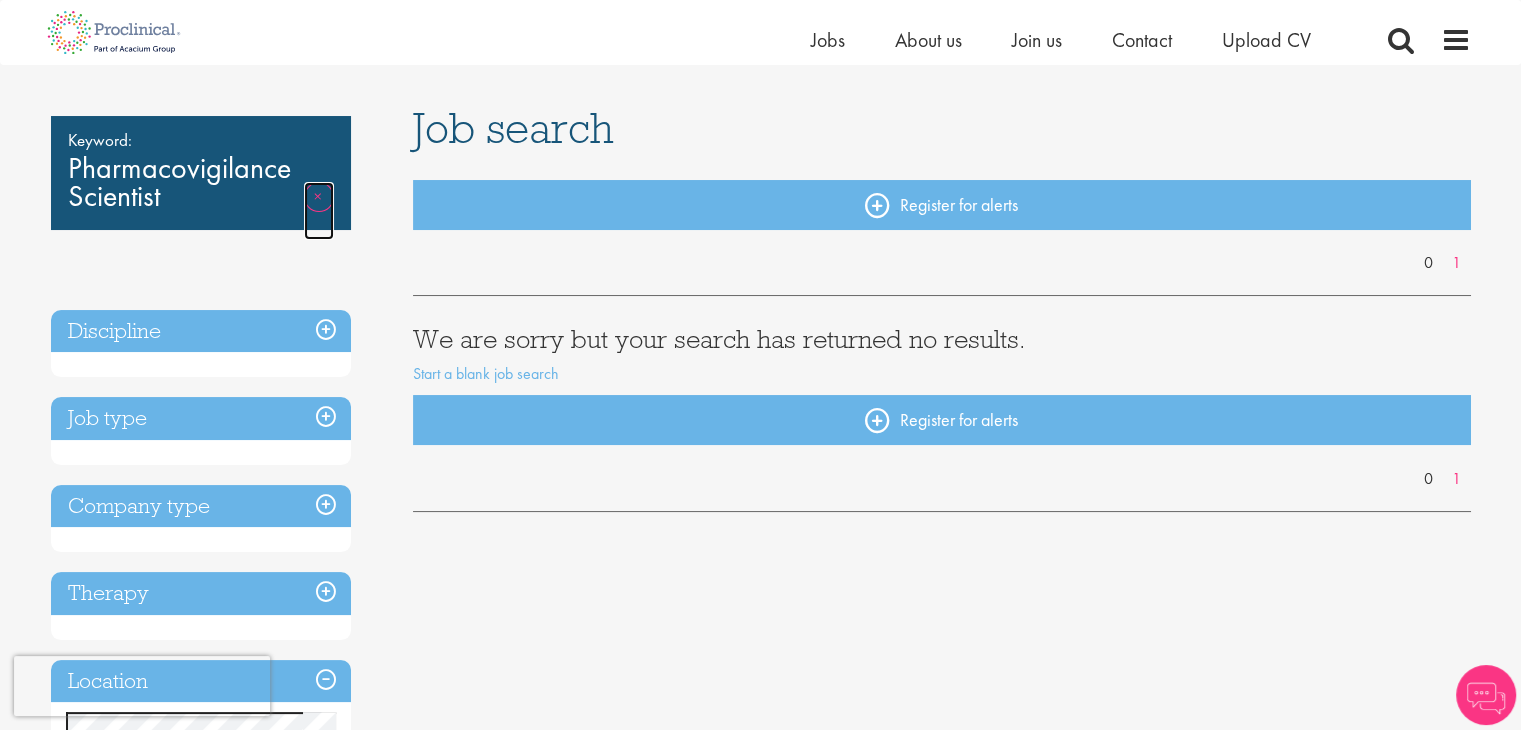 click on "Remove" at bounding box center (319, 211) 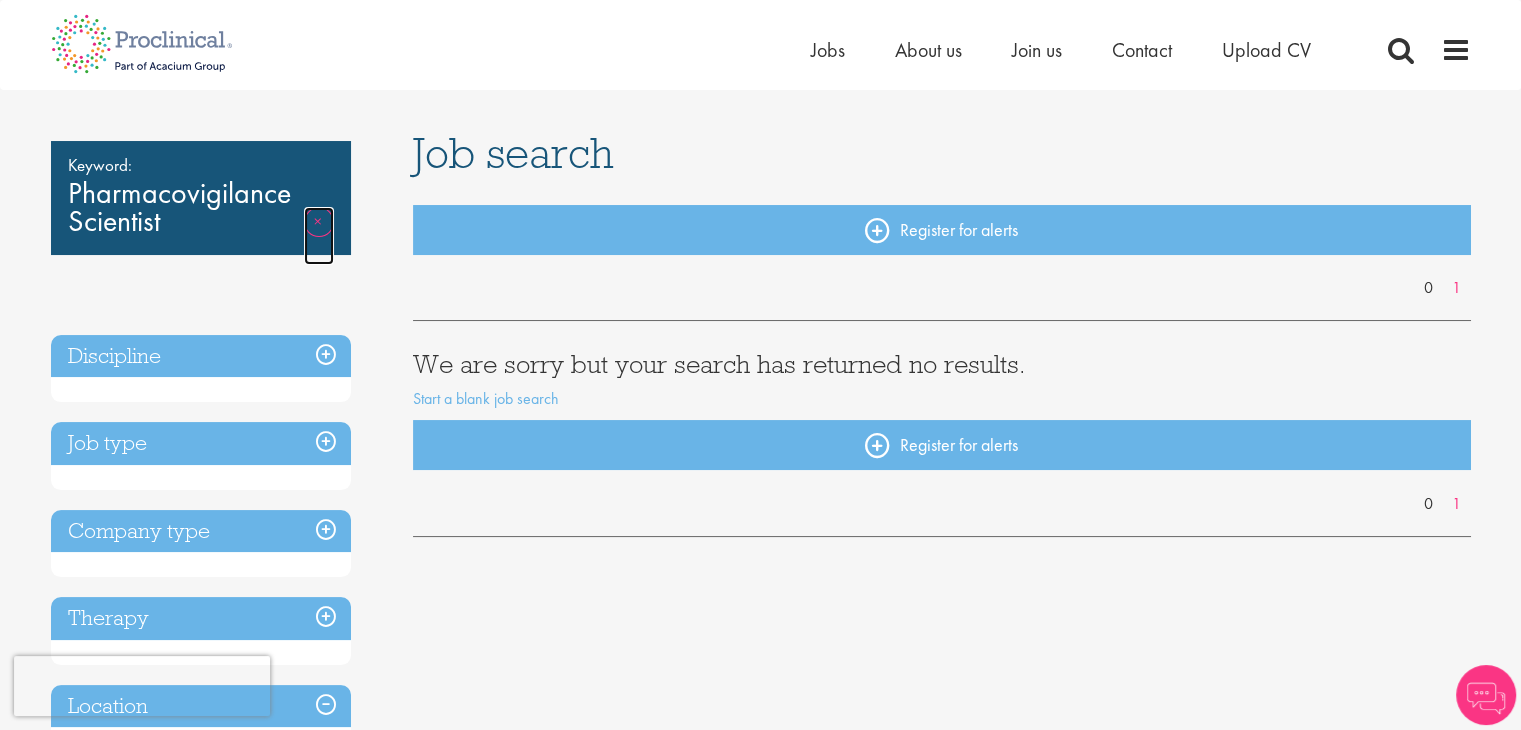 scroll, scrollTop: 0, scrollLeft: 0, axis: both 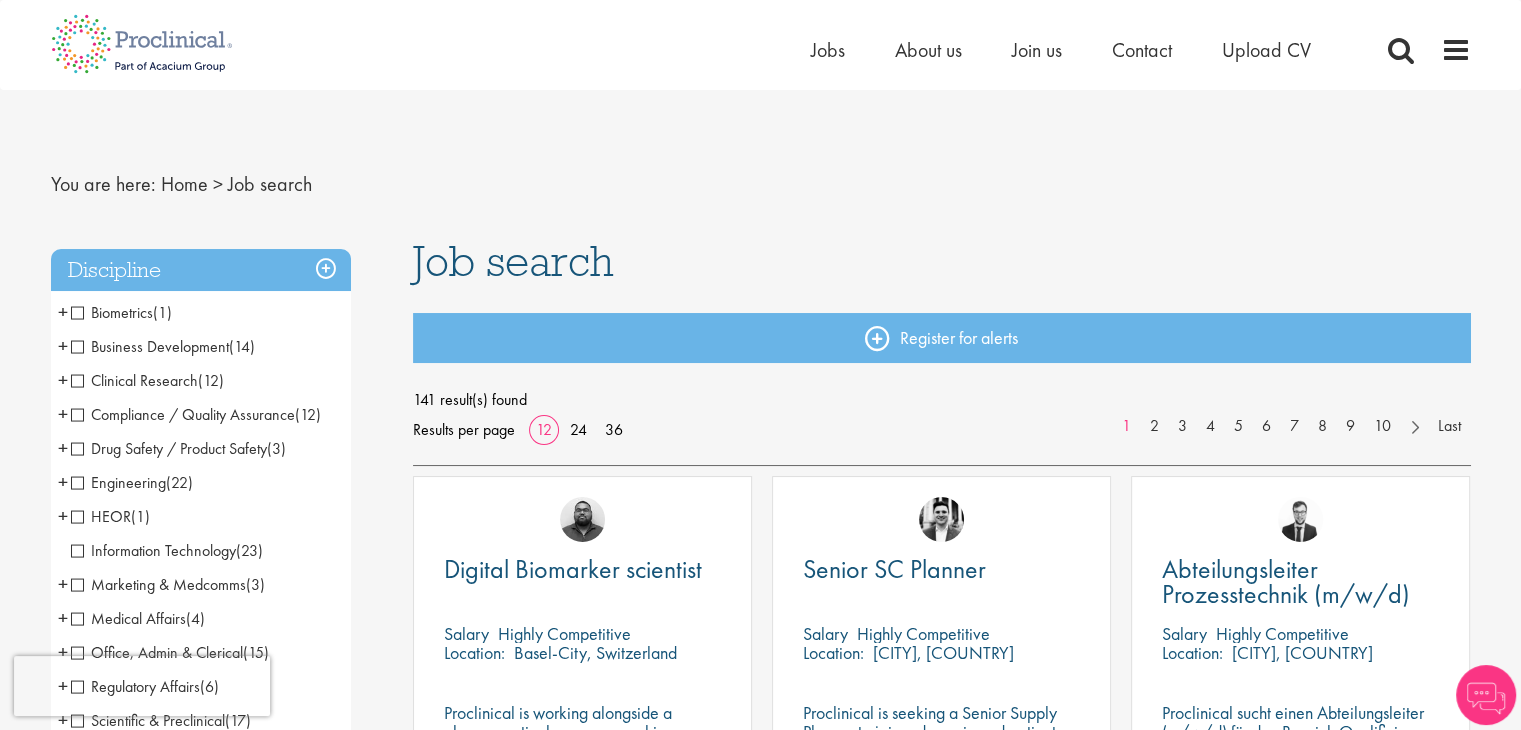 click on "Clinical Research" at bounding box center (134, 380) 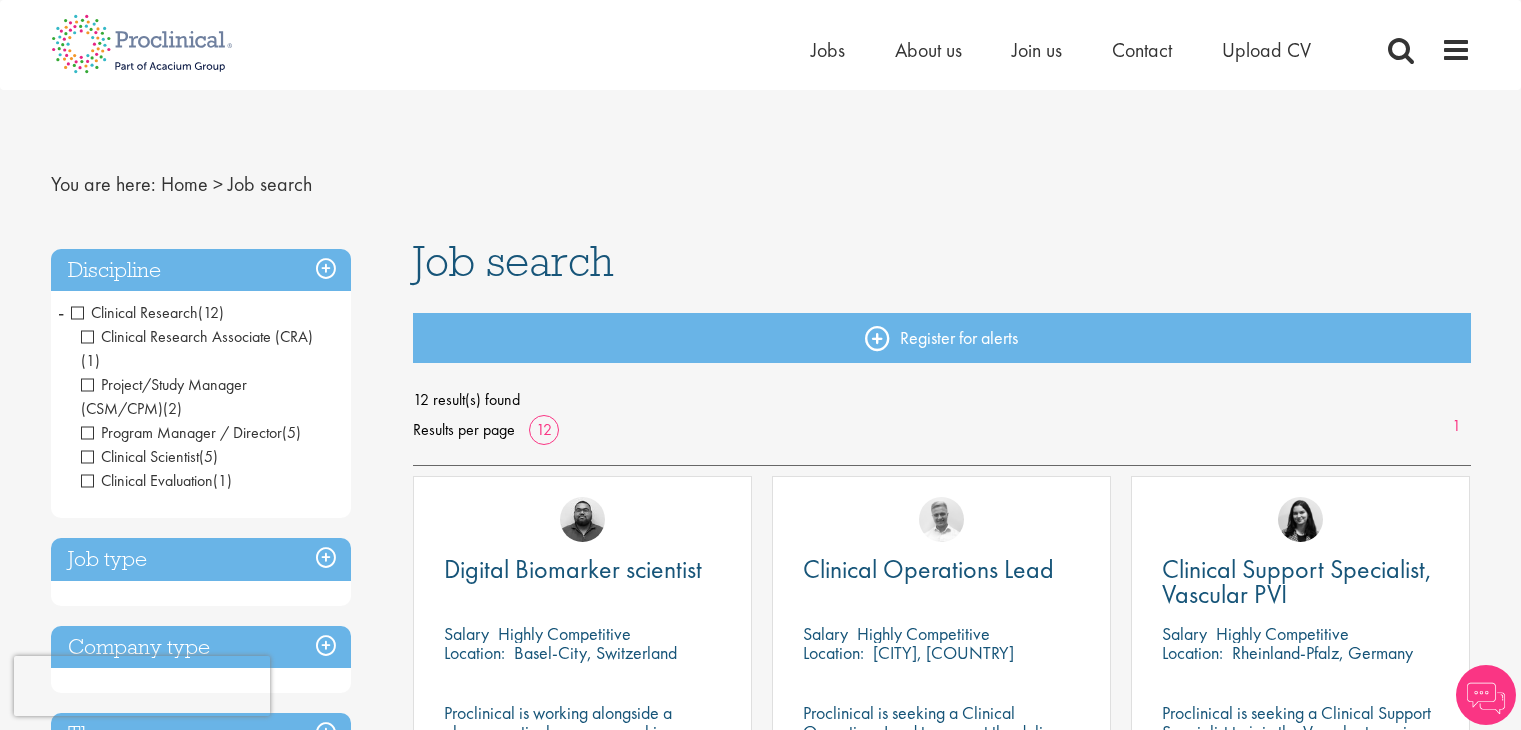 scroll, scrollTop: 0, scrollLeft: 0, axis: both 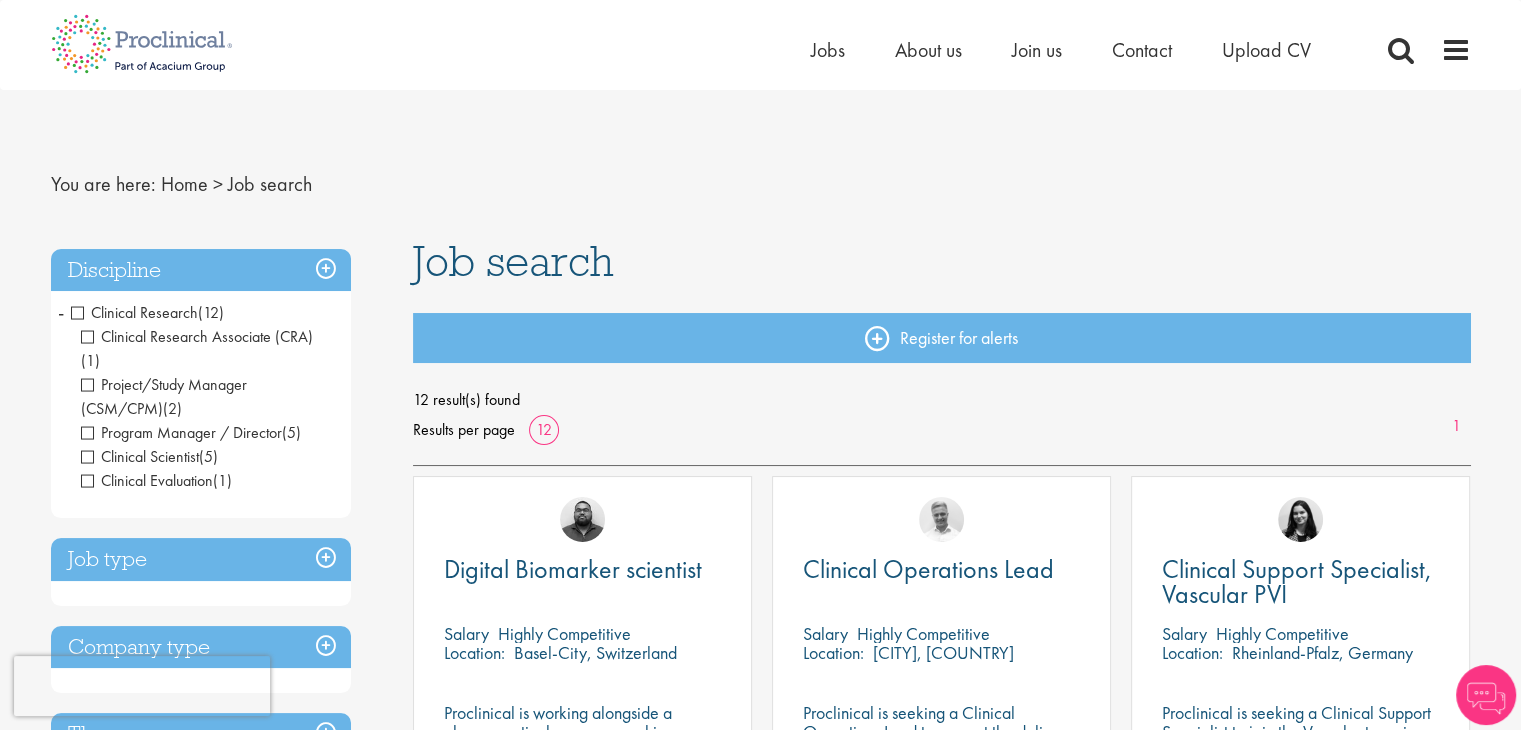 click on "Discipline" at bounding box center [201, 270] 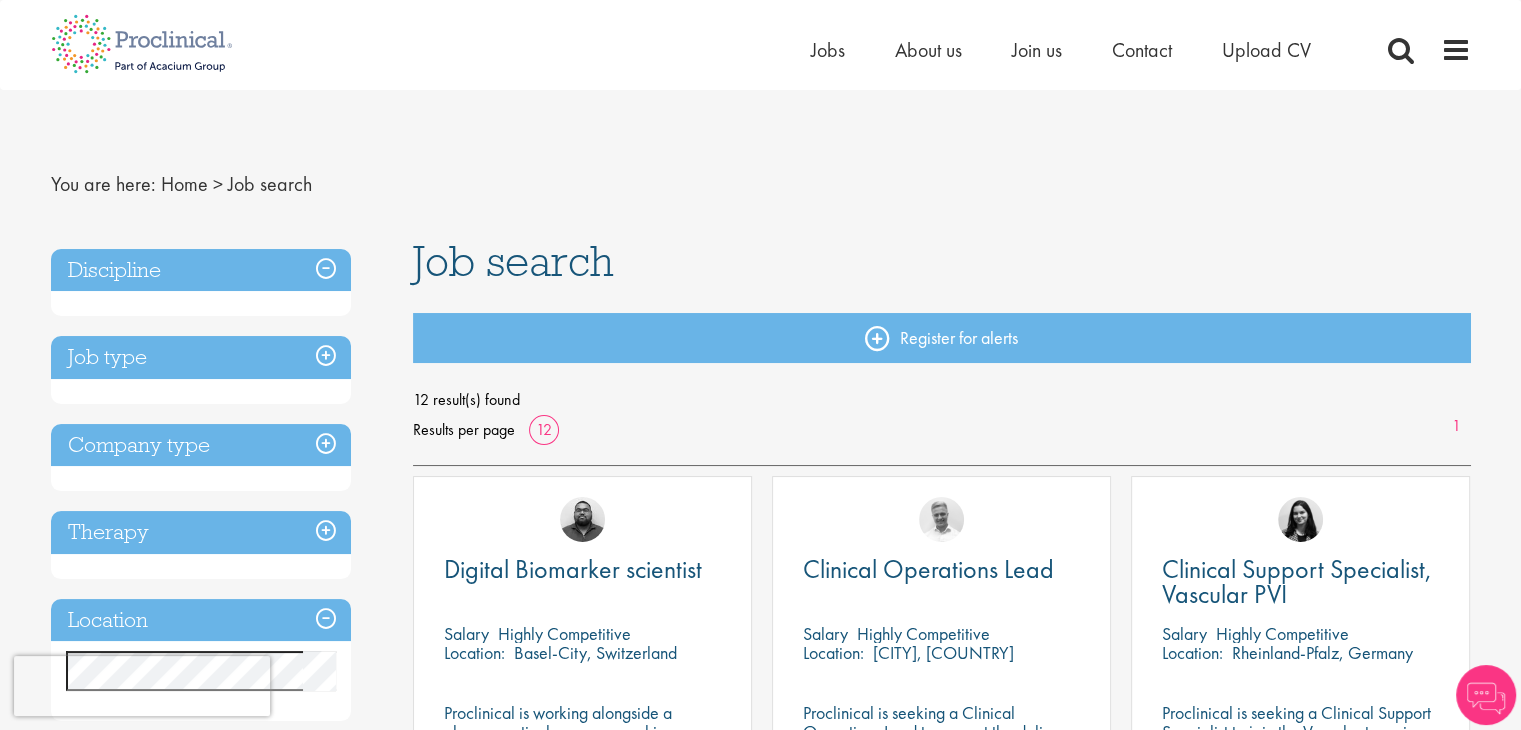 click on "Discipline" at bounding box center [201, 270] 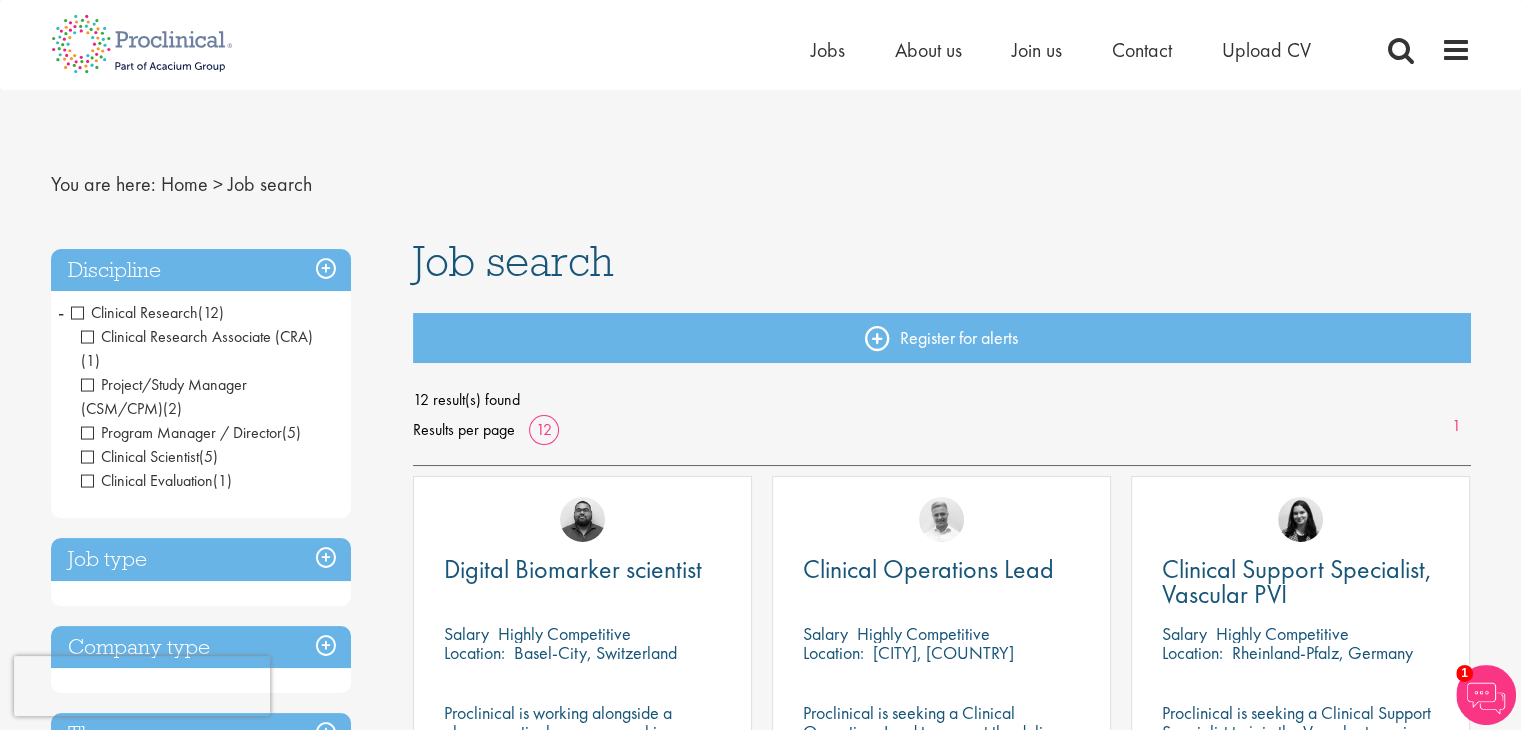 click on "Job type" at bounding box center (201, 559) 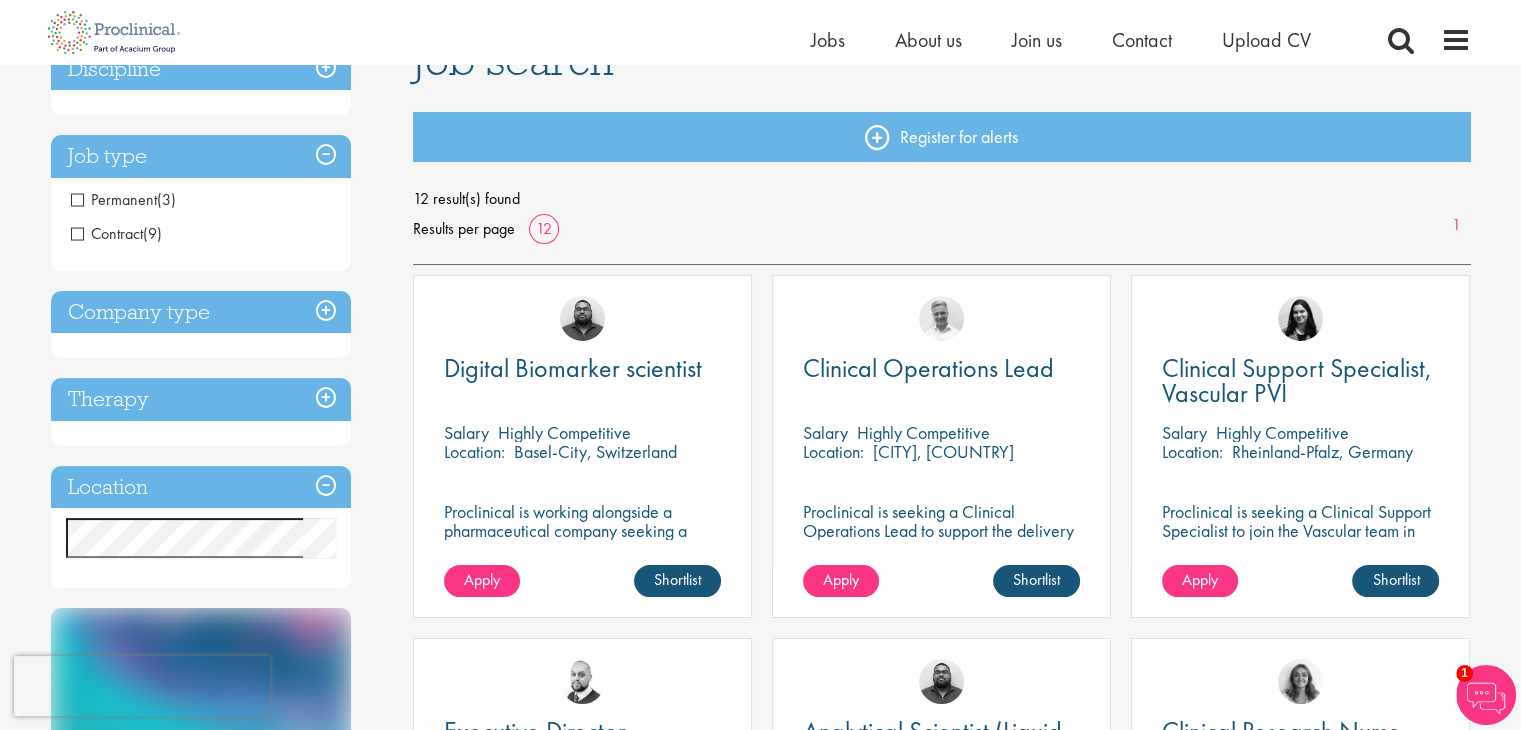 scroll, scrollTop: 176, scrollLeft: 0, axis: vertical 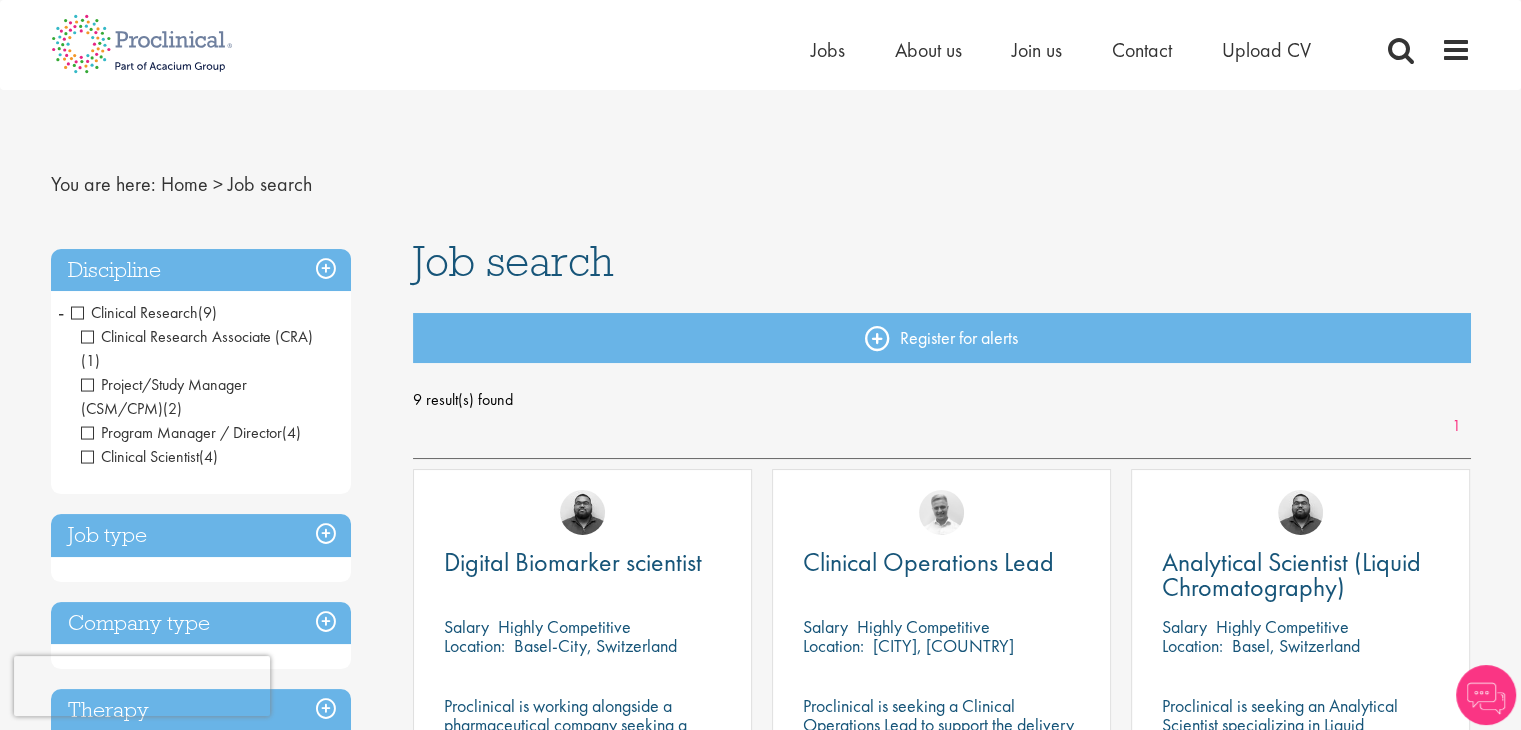 click on "Clinical Research" at bounding box center (134, 312) 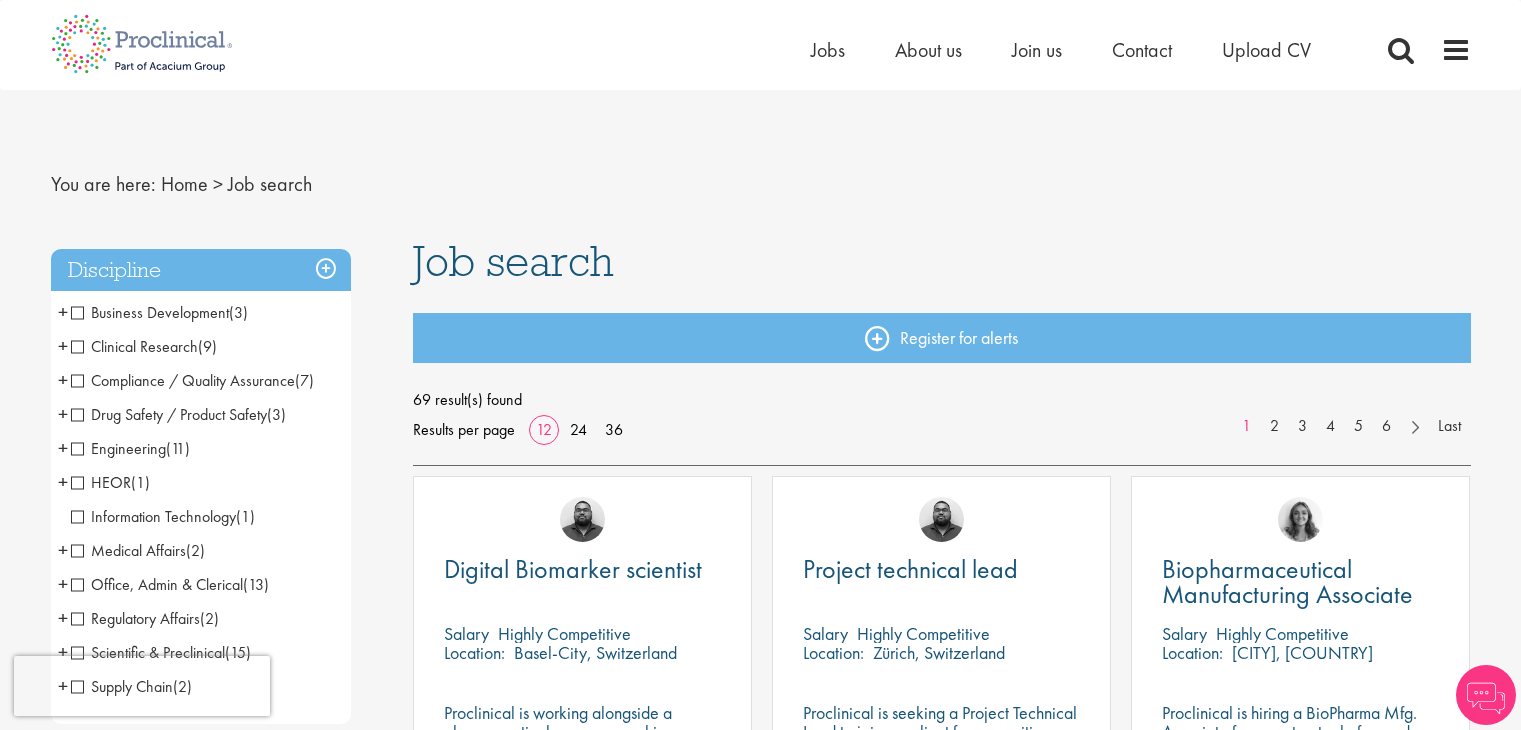 scroll, scrollTop: 0, scrollLeft: 0, axis: both 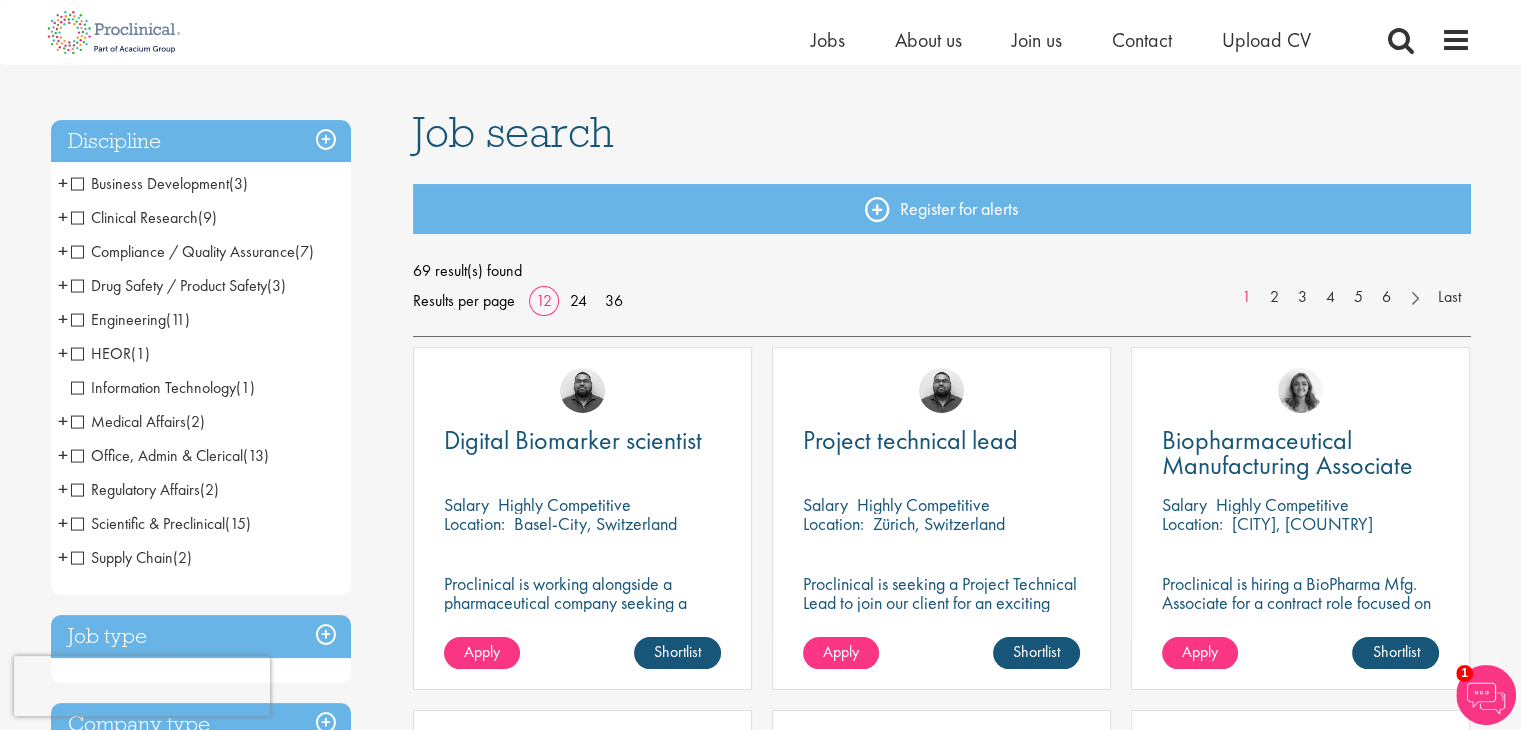 click on "Clinical Research" at bounding box center (134, 217) 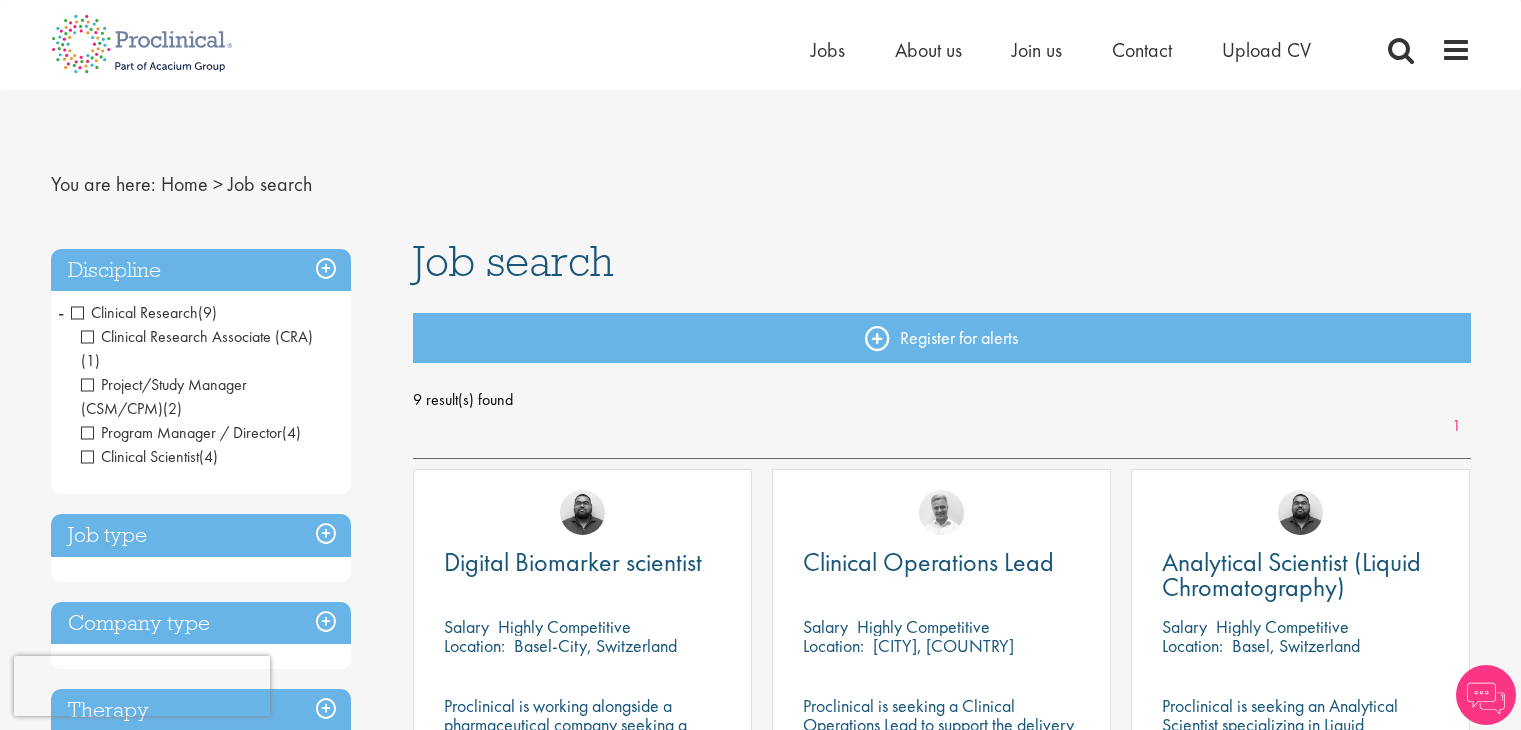 scroll, scrollTop: 0, scrollLeft: 0, axis: both 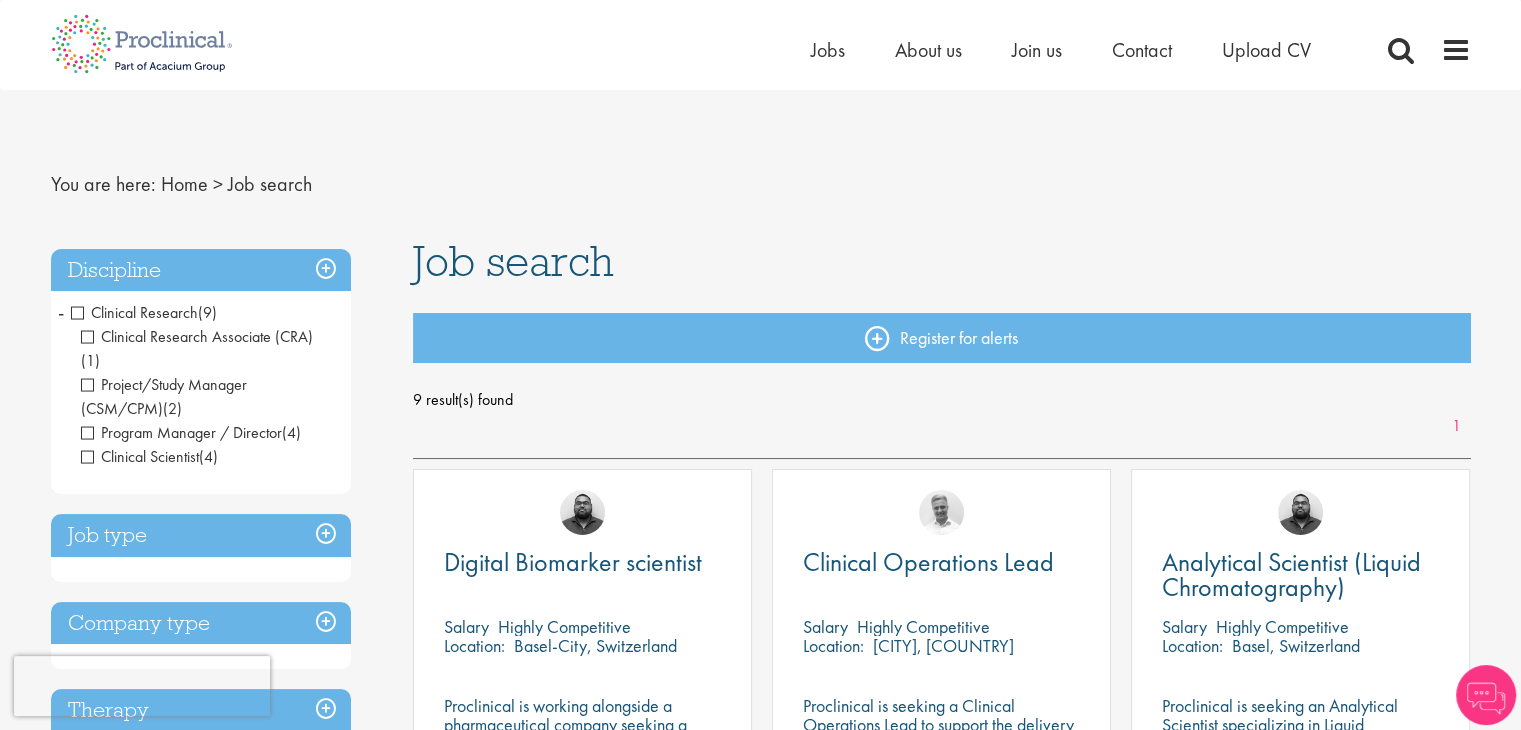 click on "Job type" at bounding box center (201, 535) 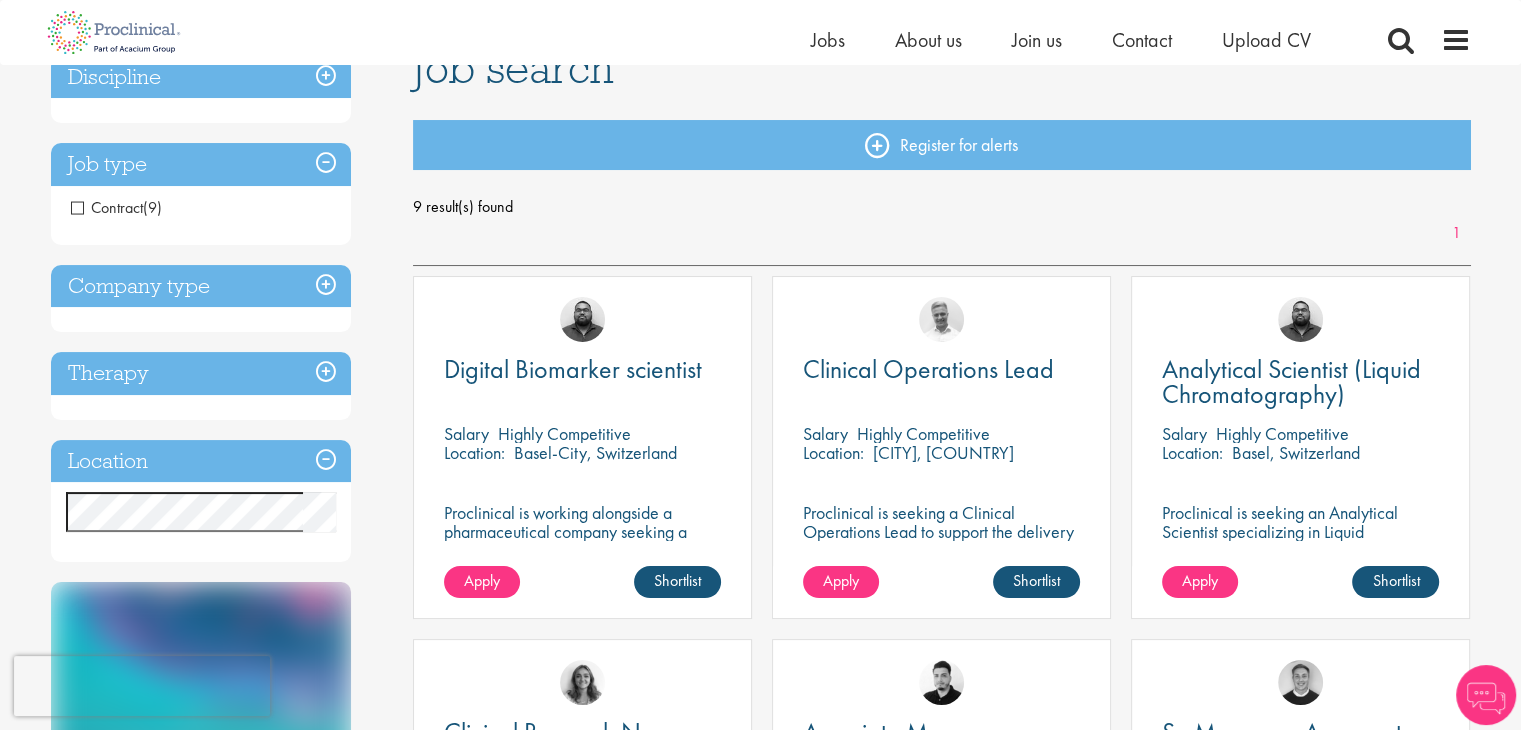 scroll, scrollTop: 172, scrollLeft: 0, axis: vertical 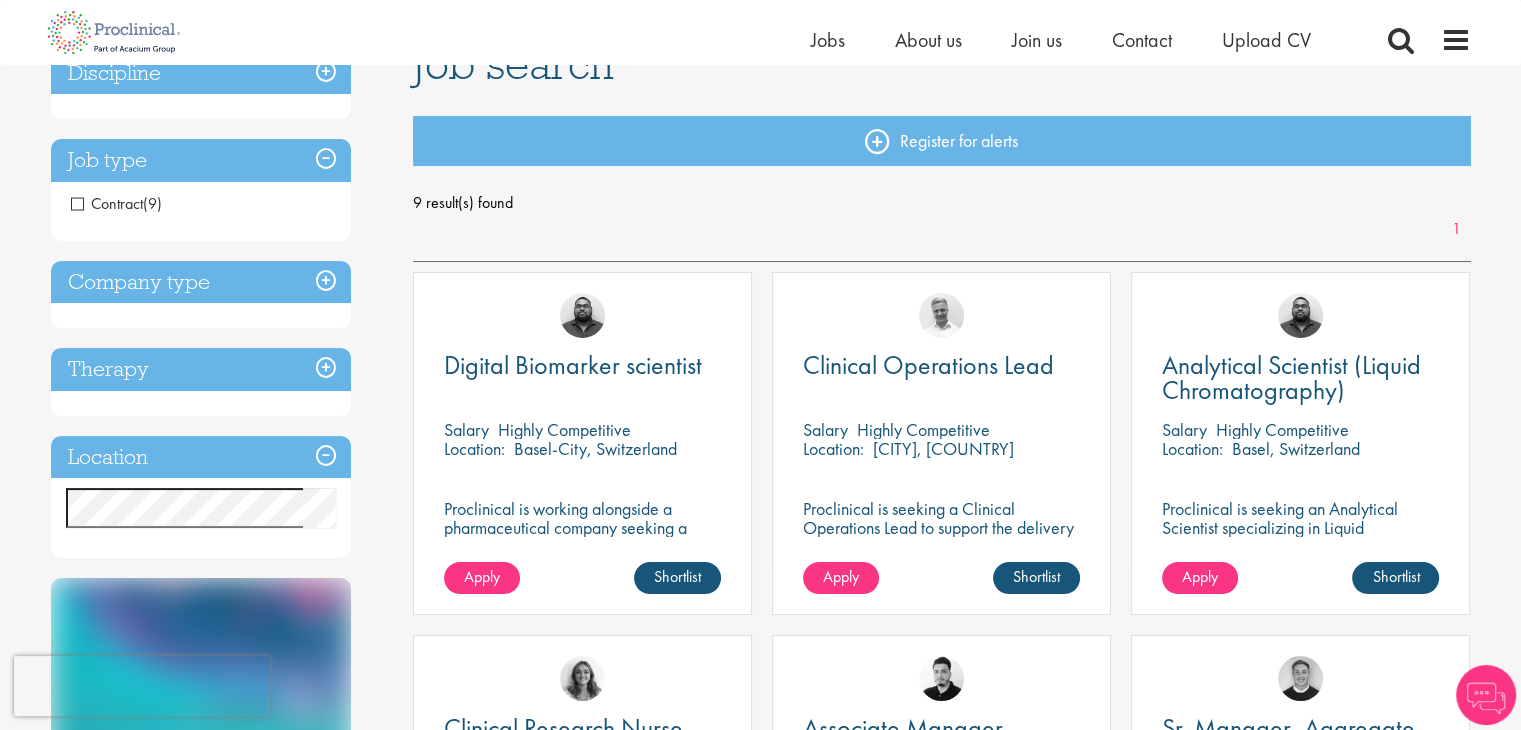 click on "Company type" at bounding box center (201, 282) 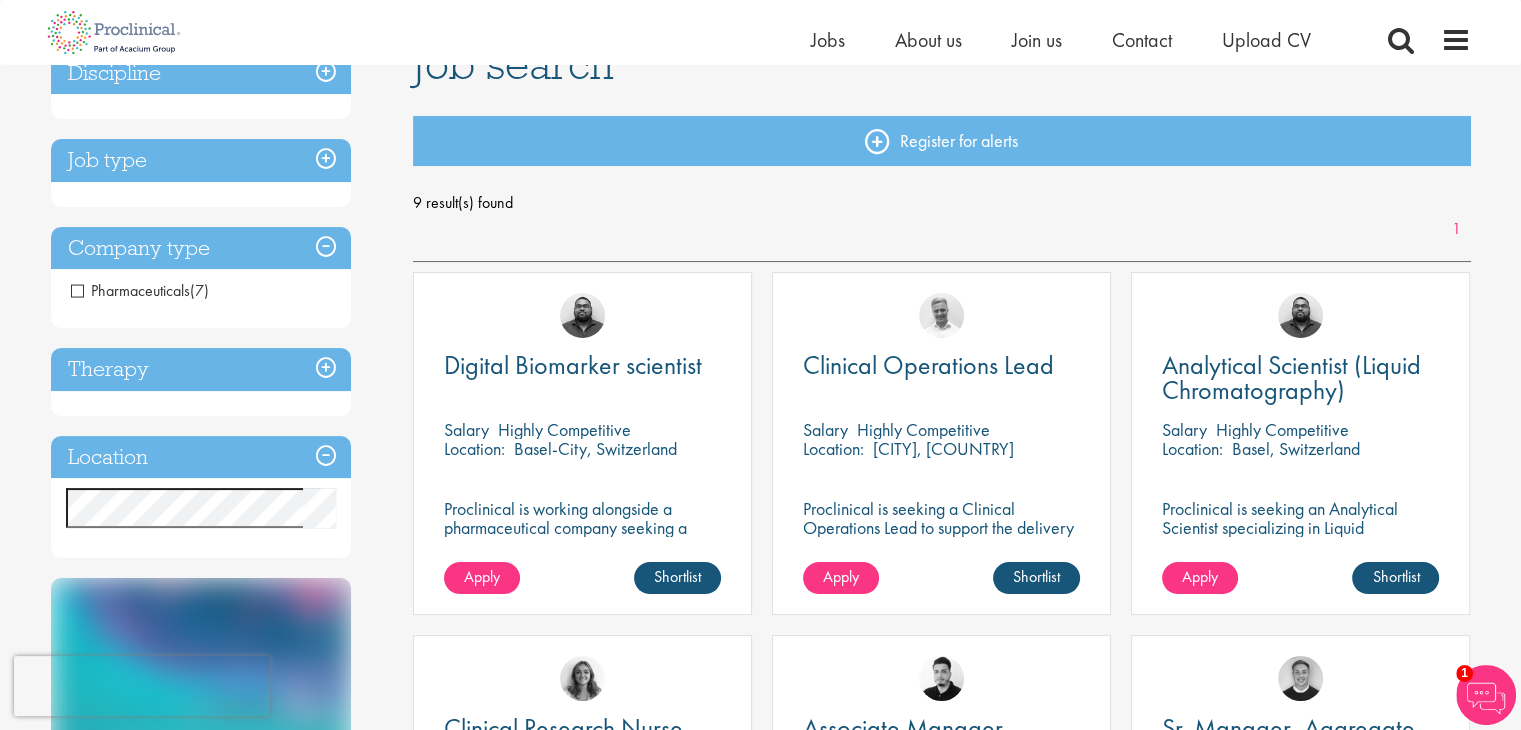 click on "Pharmaceuticals" at bounding box center (130, 290) 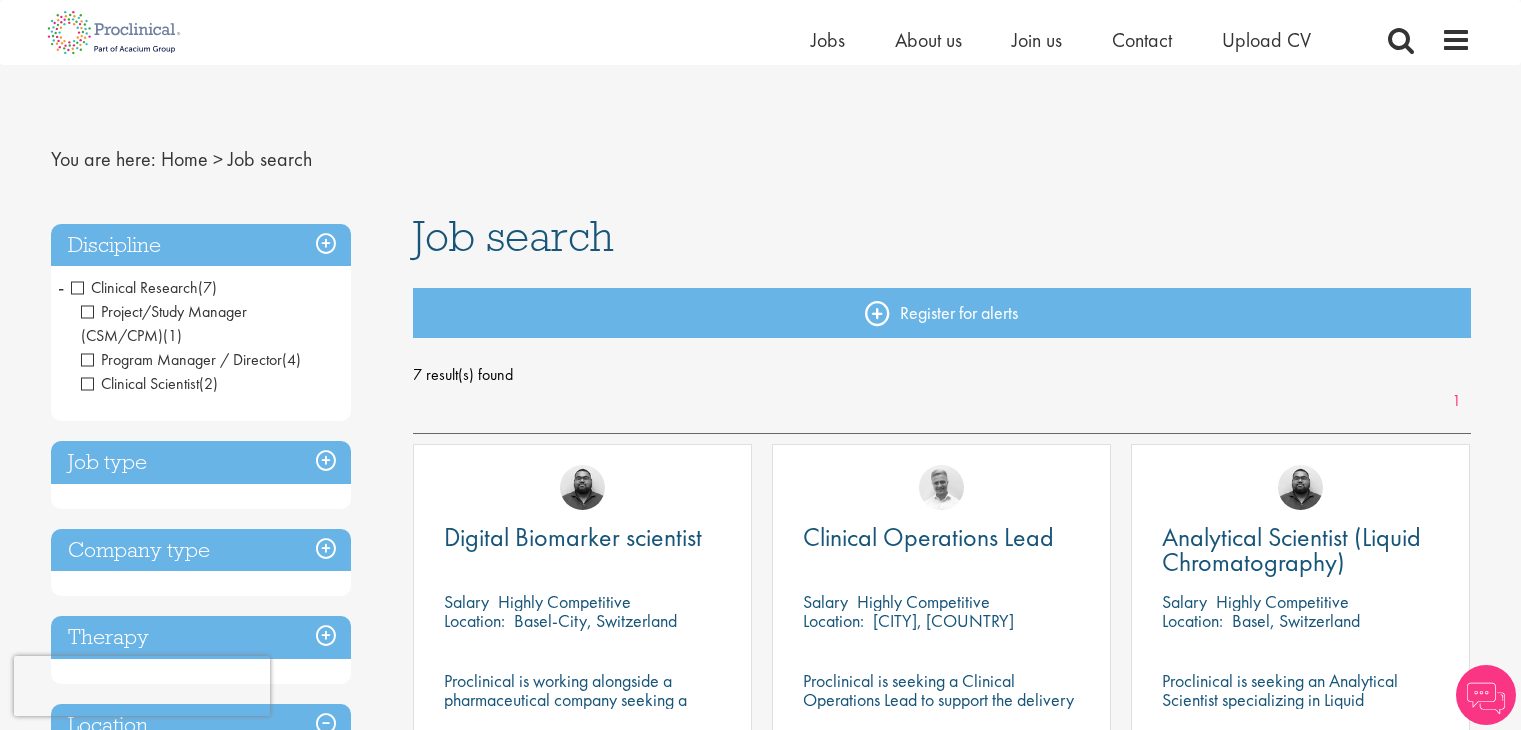 scroll, scrollTop: 318, scrollLeft: 0, axis: vertical 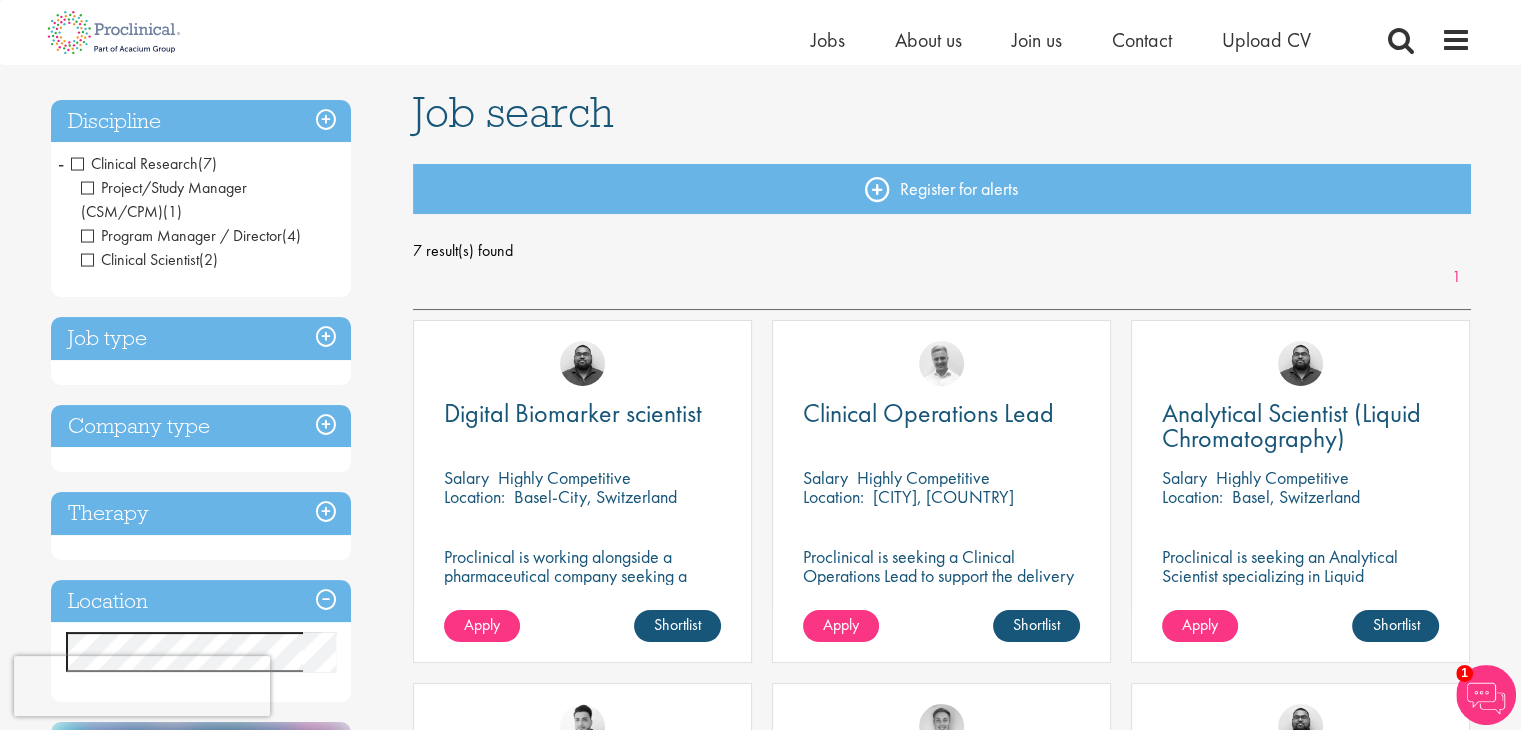 click on "7 result(s) found" at bounding box center [942, 251] 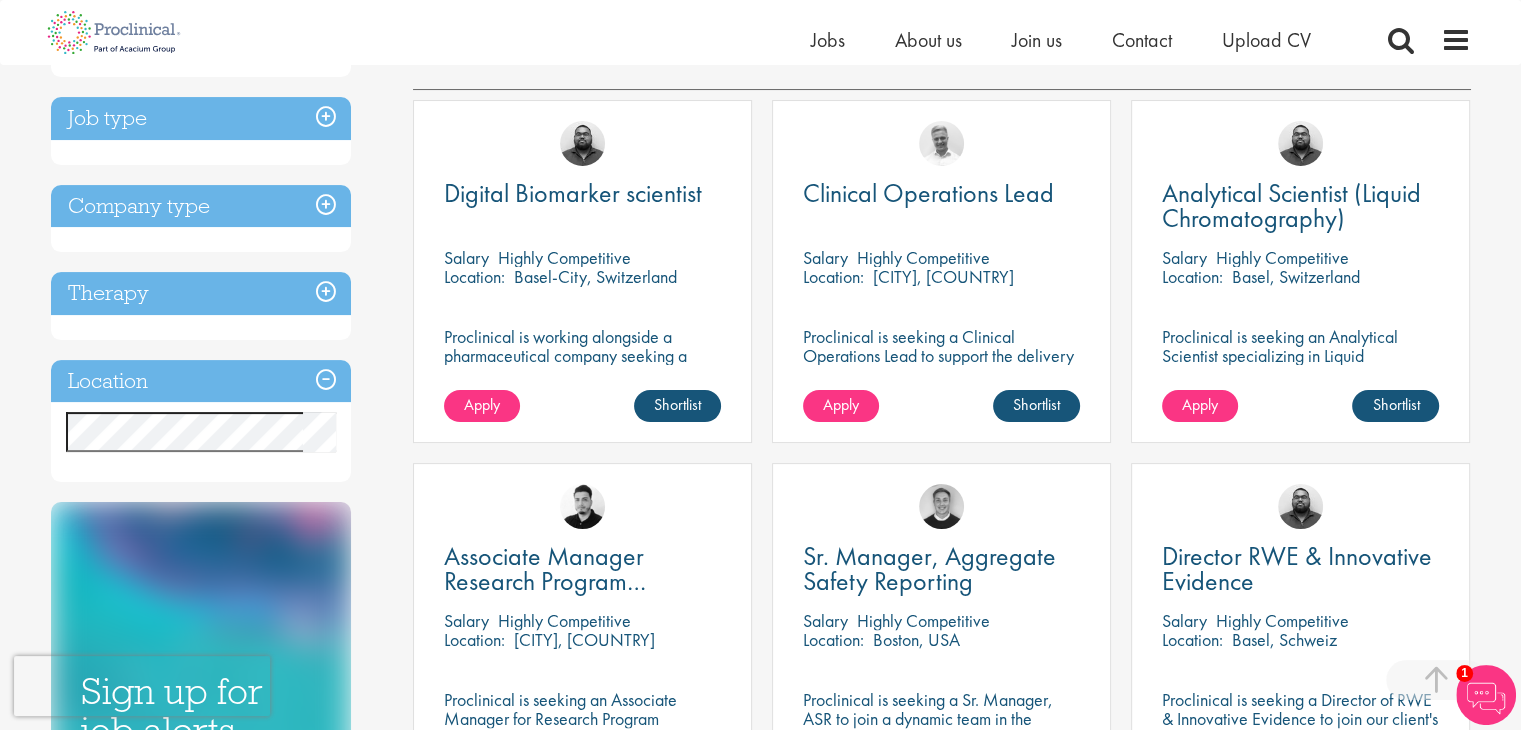 scroll, scrollTop: 344, scrollLeft: 0, axis: vertical 